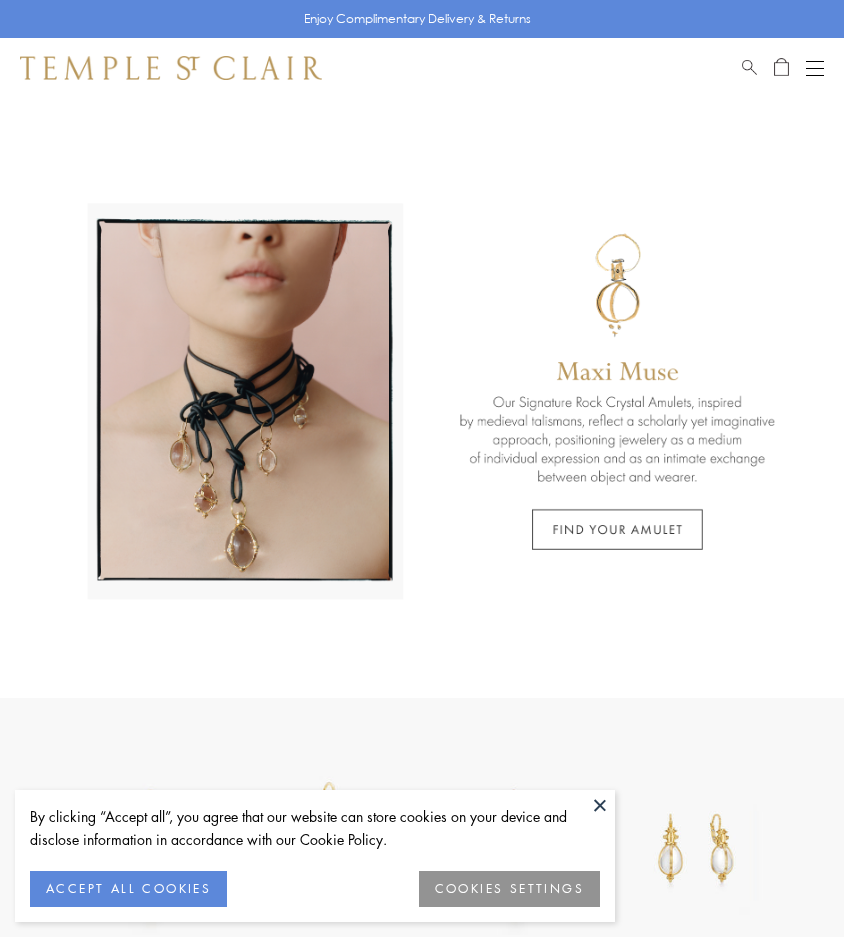 scroll, scrollTop: 0, scrollLeft: 0, axis: both 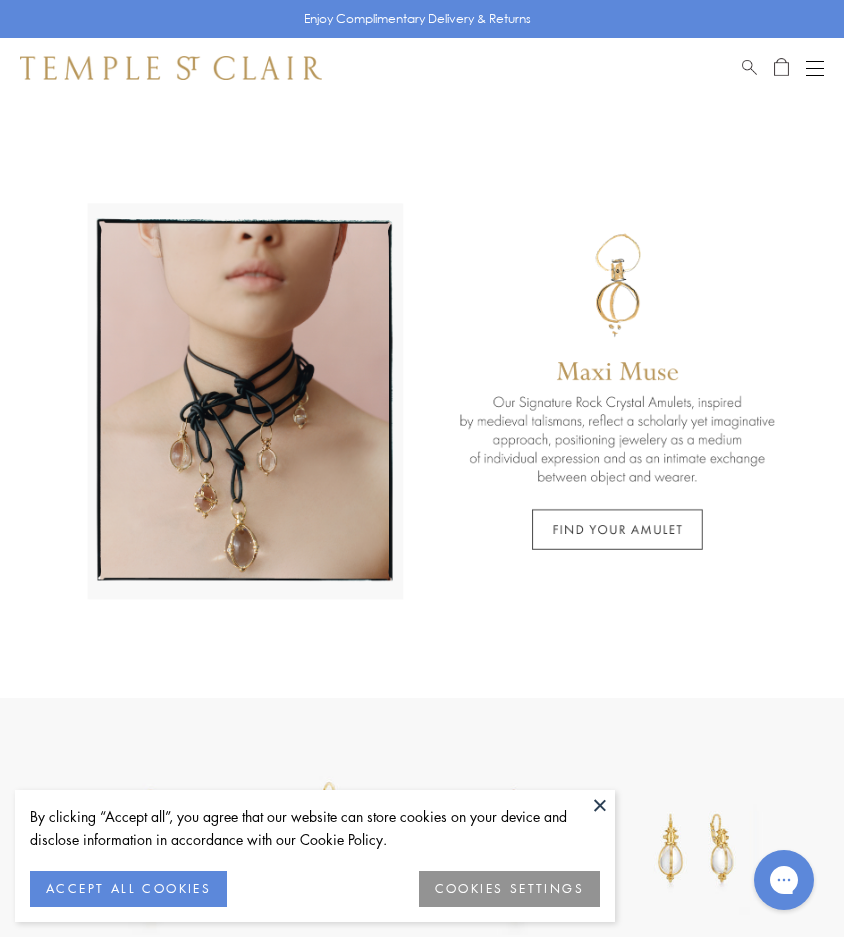 click on "ACCEPT ALL COOKIES" at bounding box center (128, 889) 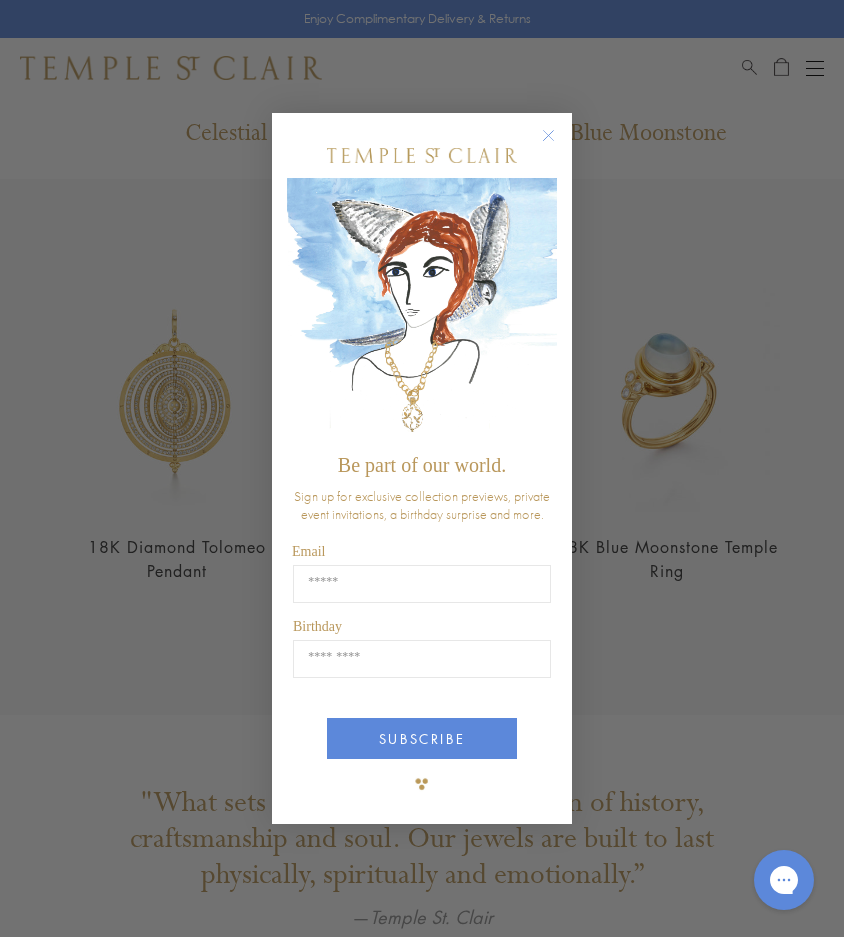 scroll, scrollTop: 1642, scrollLeft: 0, axis: vertical 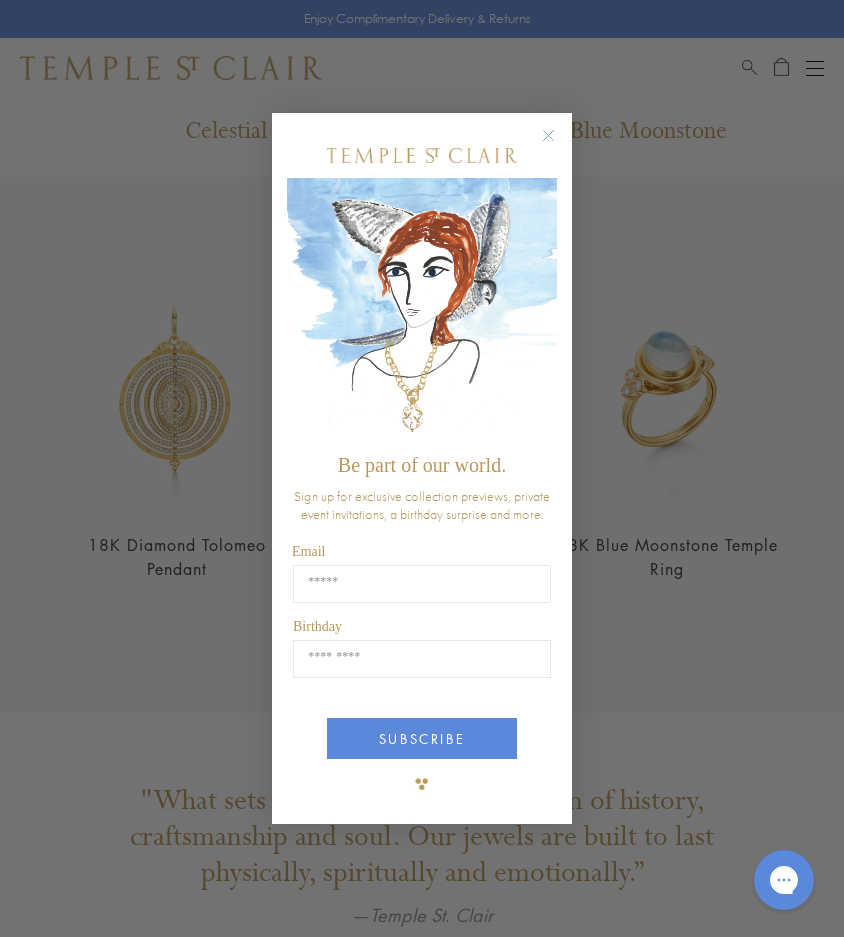 click 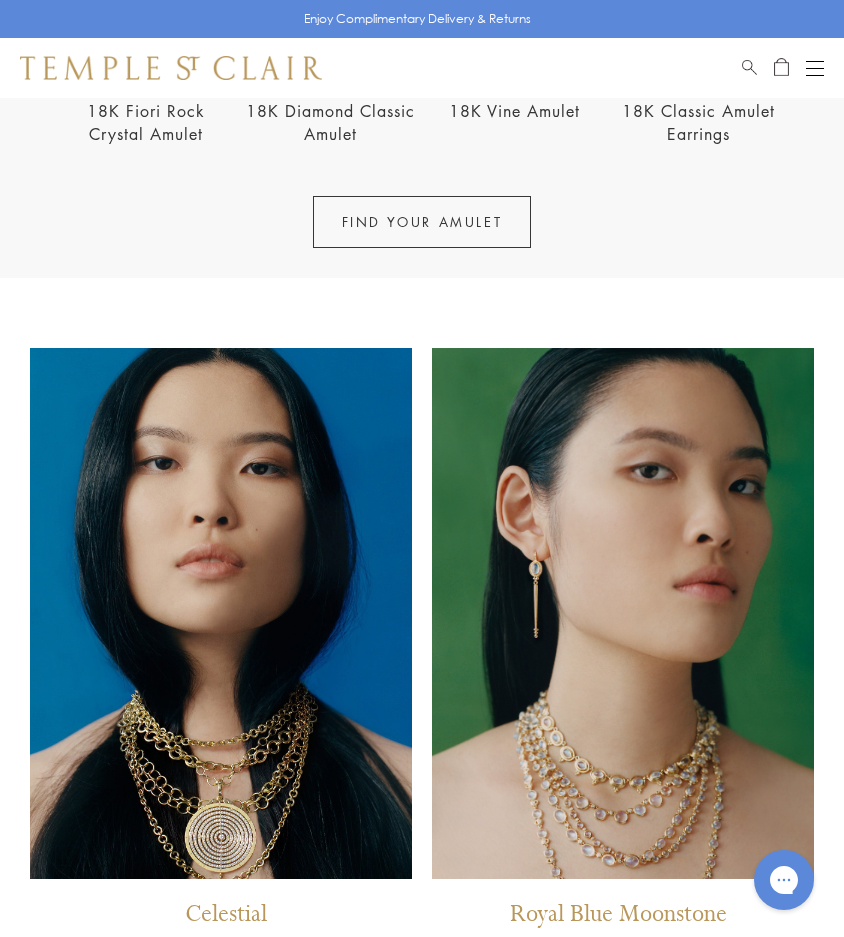 scroll, scrollTop: 0, scrollLeft: 0, axis: both 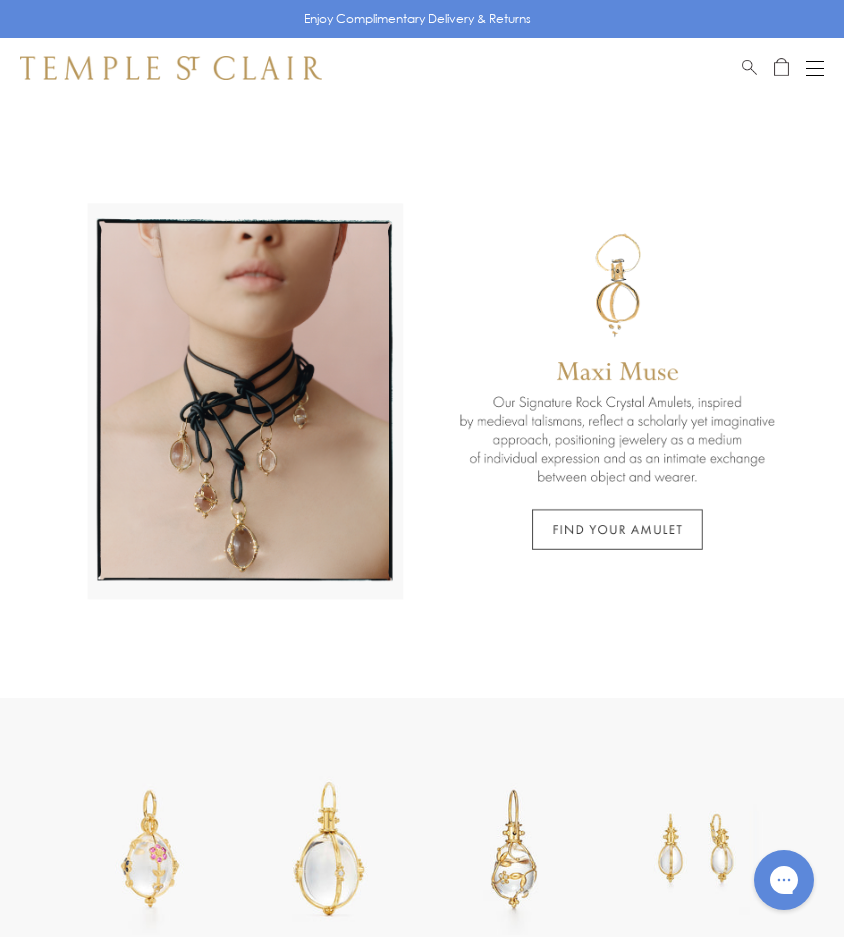 click at bounding box center (815, 61) 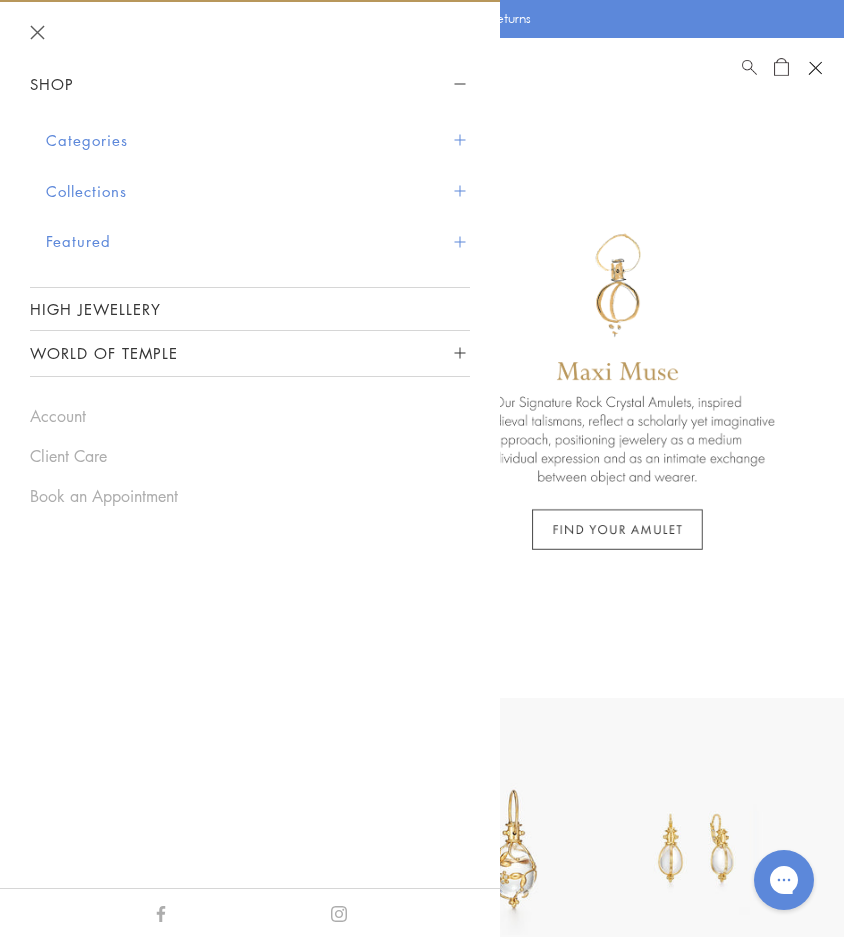 click at bounding box center (459, 140) 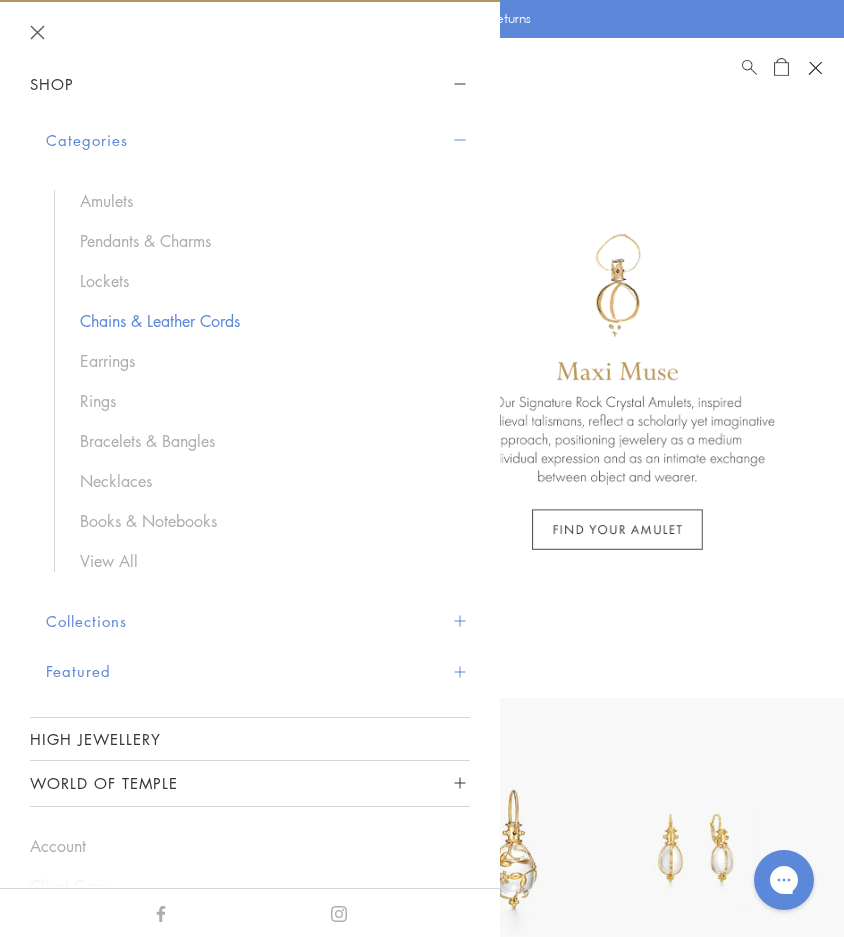 click on "Chains & Leather Cords" at bounding box center [265, 321] 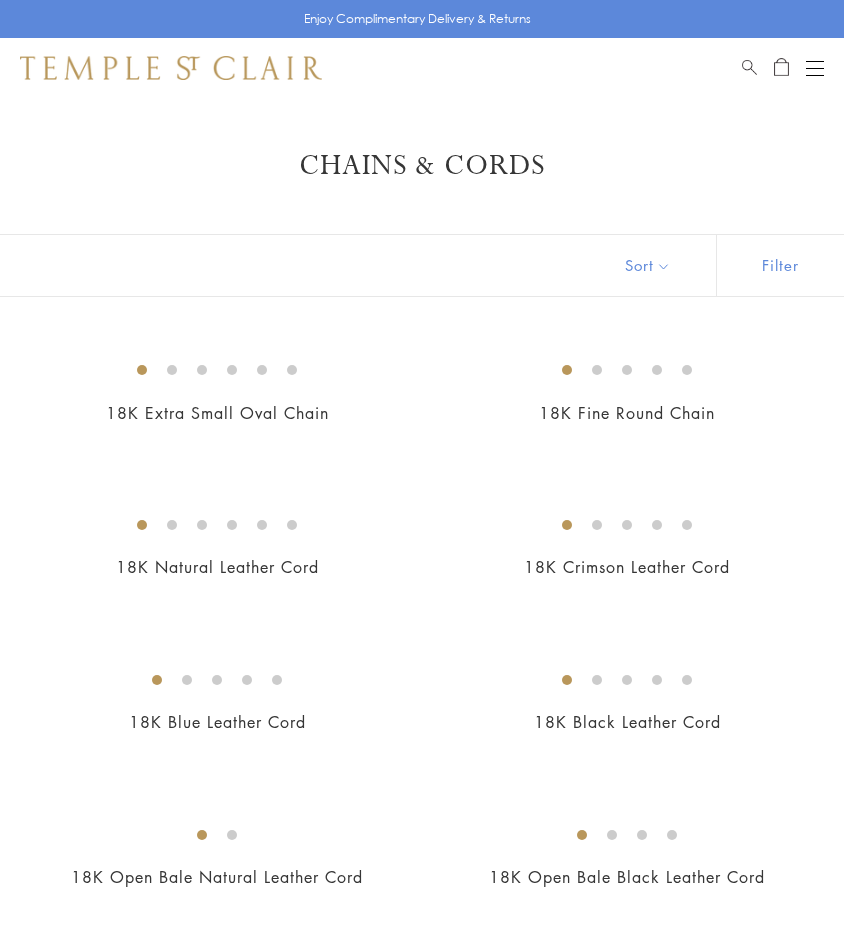 scroll, scrollTop: 0, scrollLeft: 0, axis: both 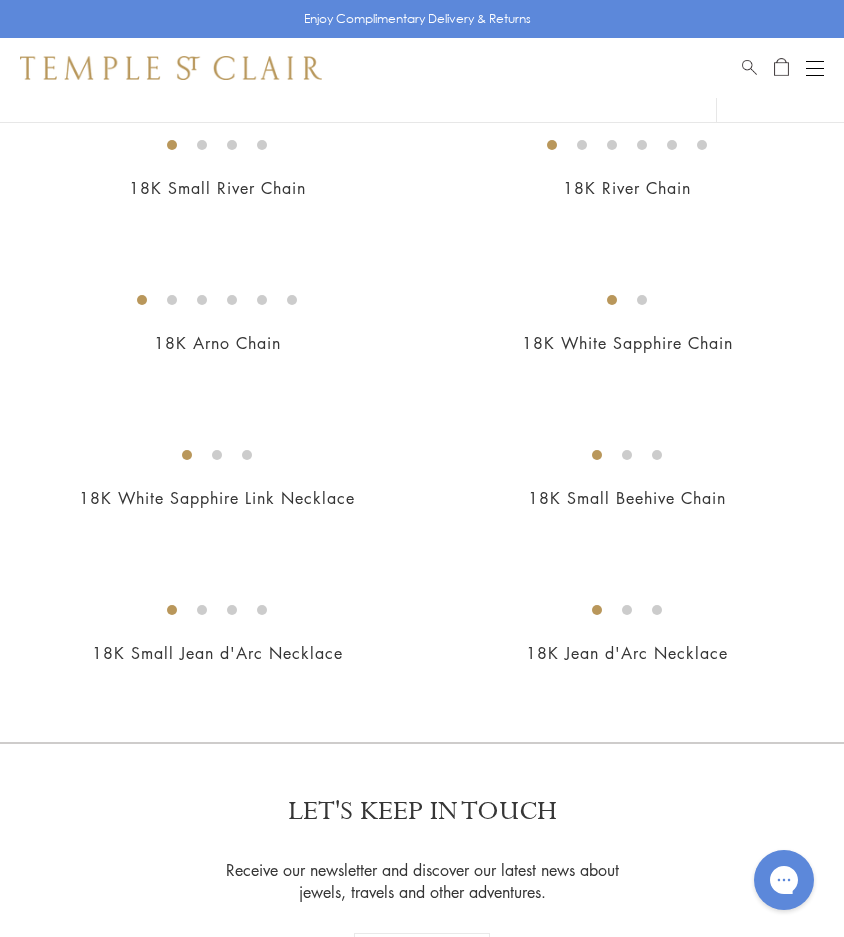 click at bounding box center (0, 0) 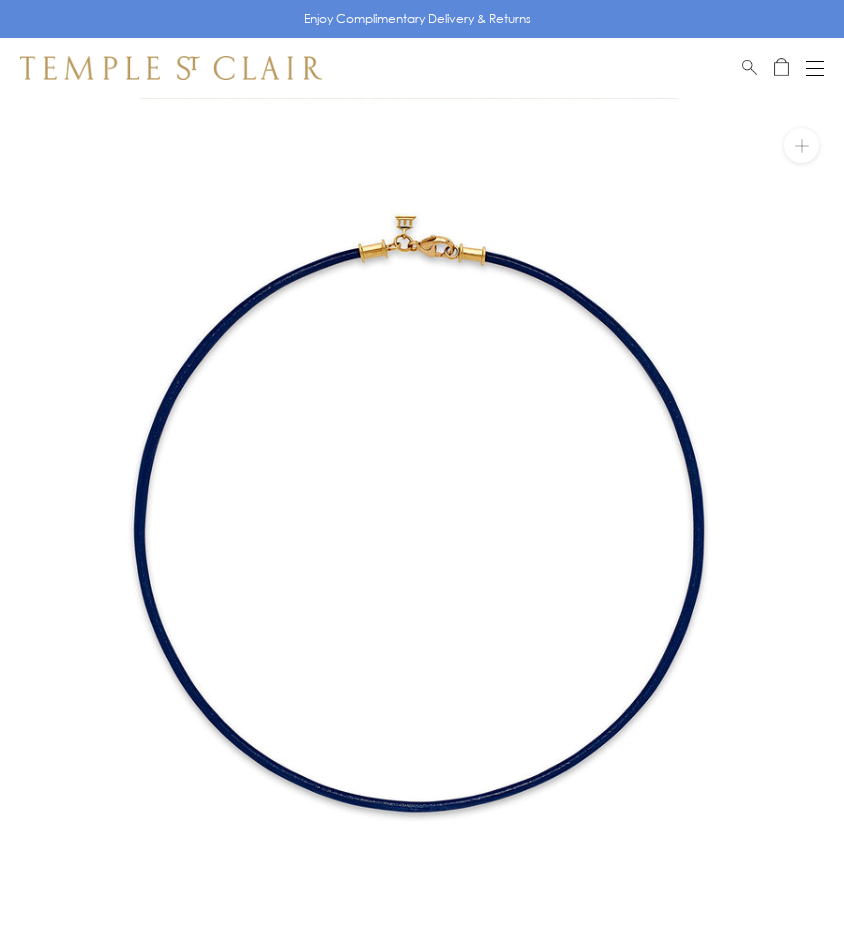 scroll, scrollTop: 0, scrollLeft: 0, axis: both 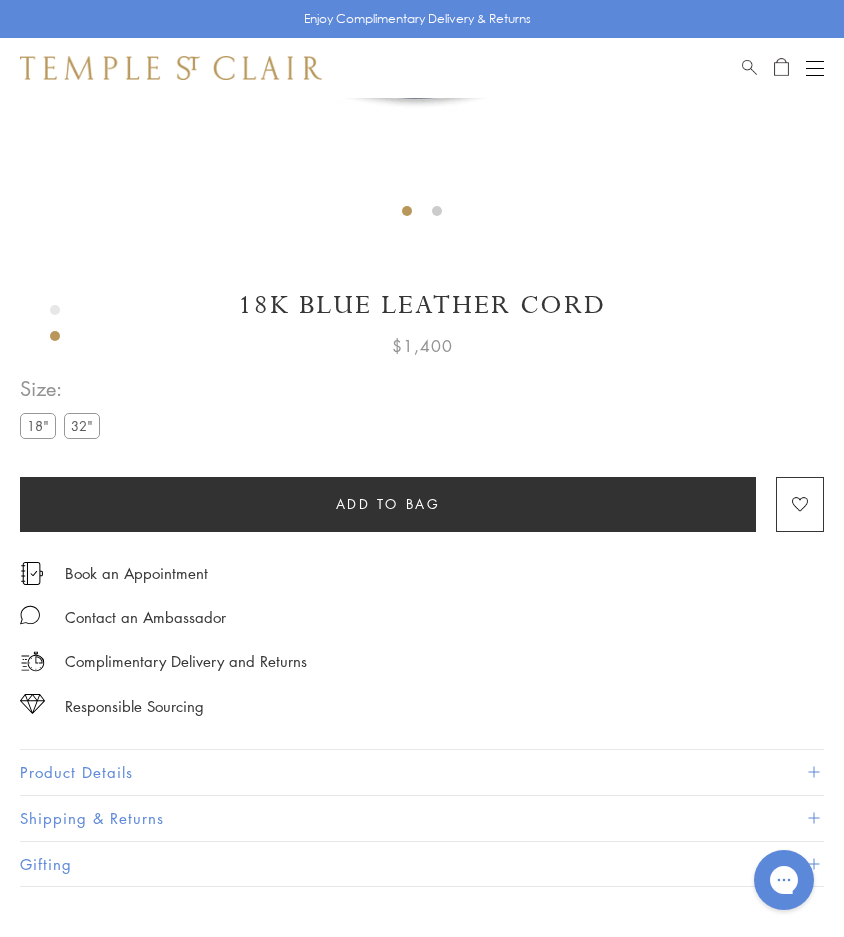 click at bounding box center (-422, -194) 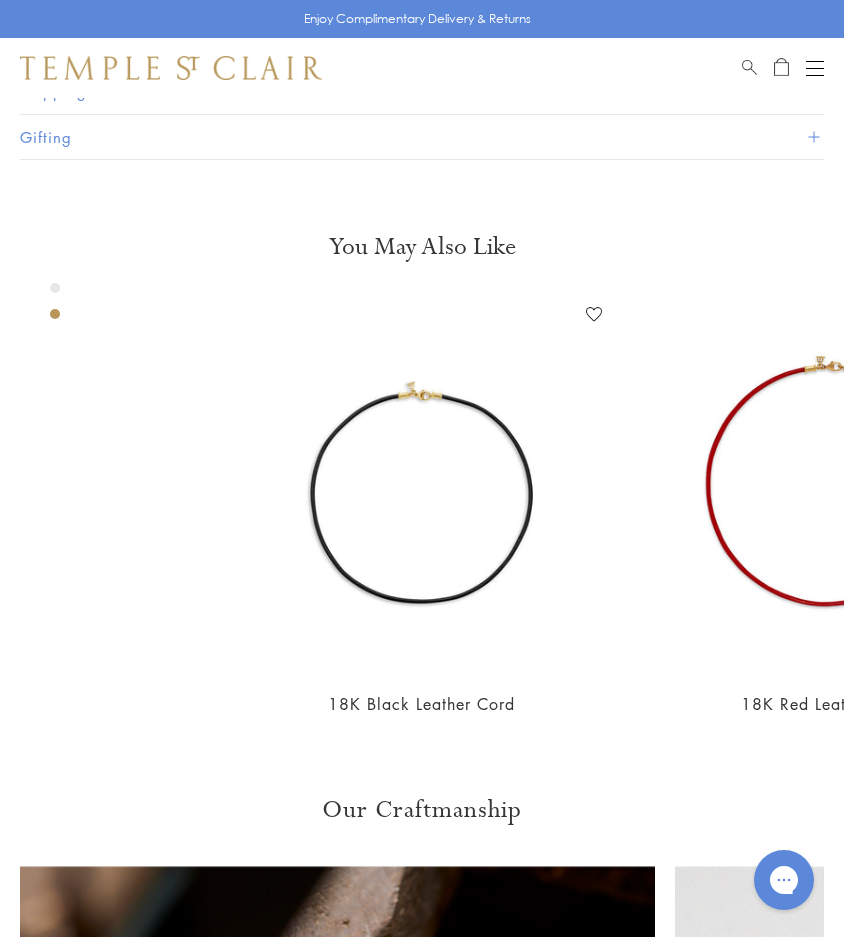 scroll, scrollTop: 1454, scrollLeft: 0, axis: vertical 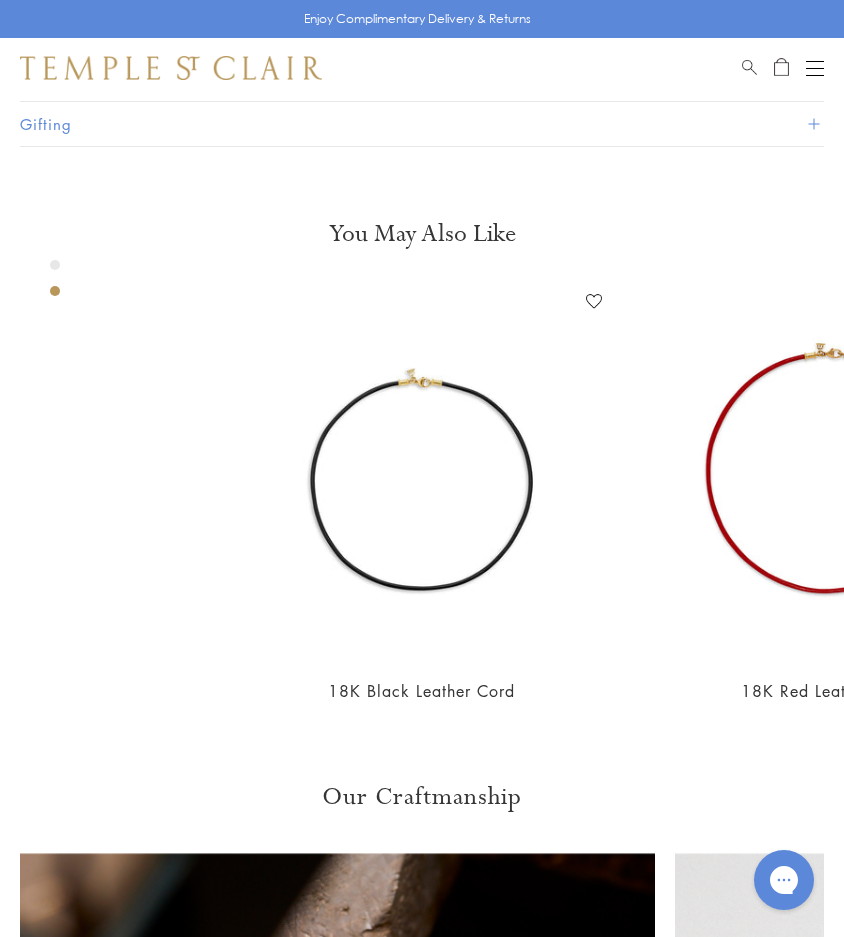 click on "32"" at bounding box center (82, -315) 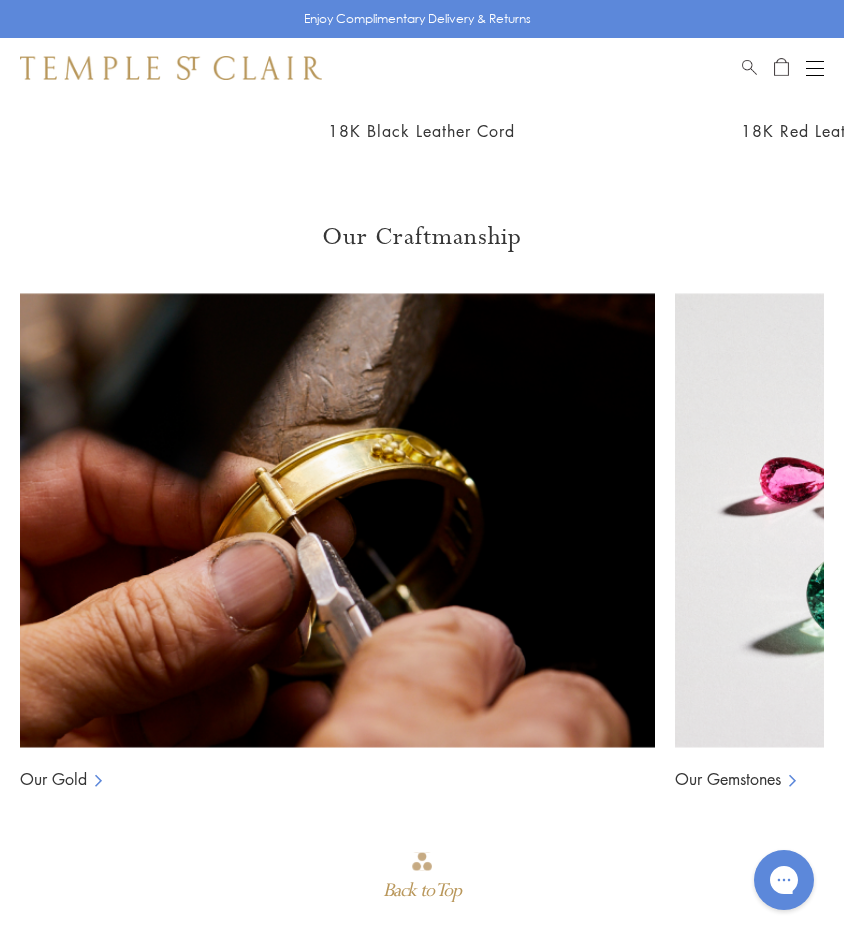 scroll, scrollTop: 2177, scrollLeft: 0, axis: vertical 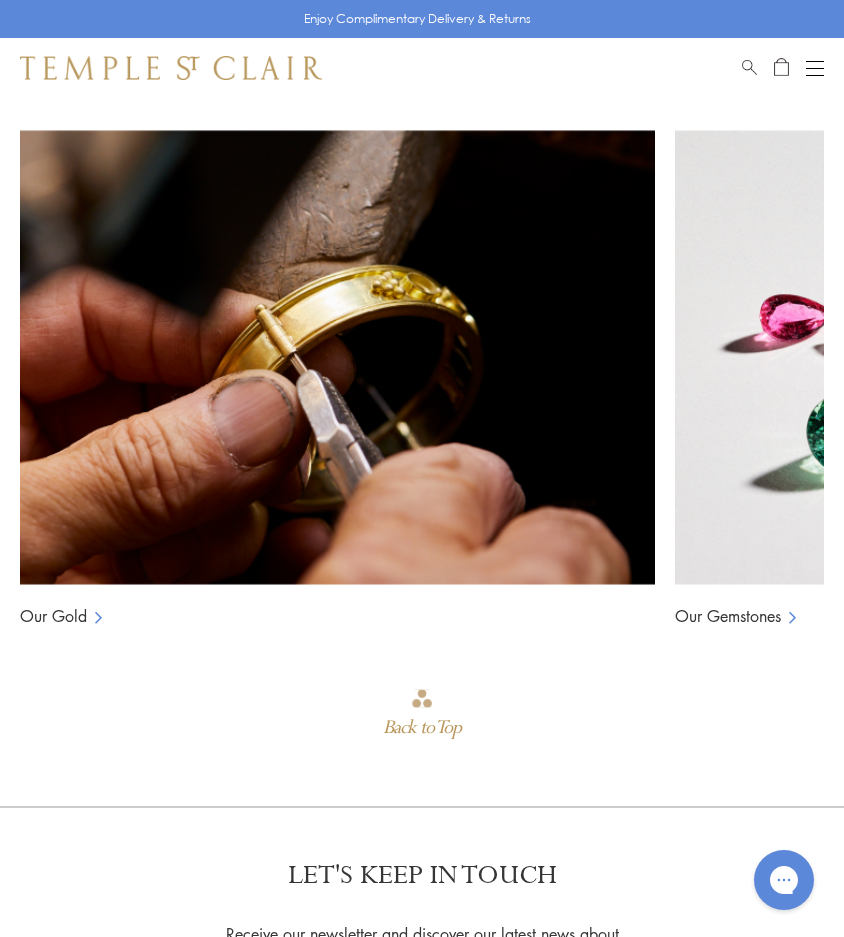 click at bounding box center [763, -251] 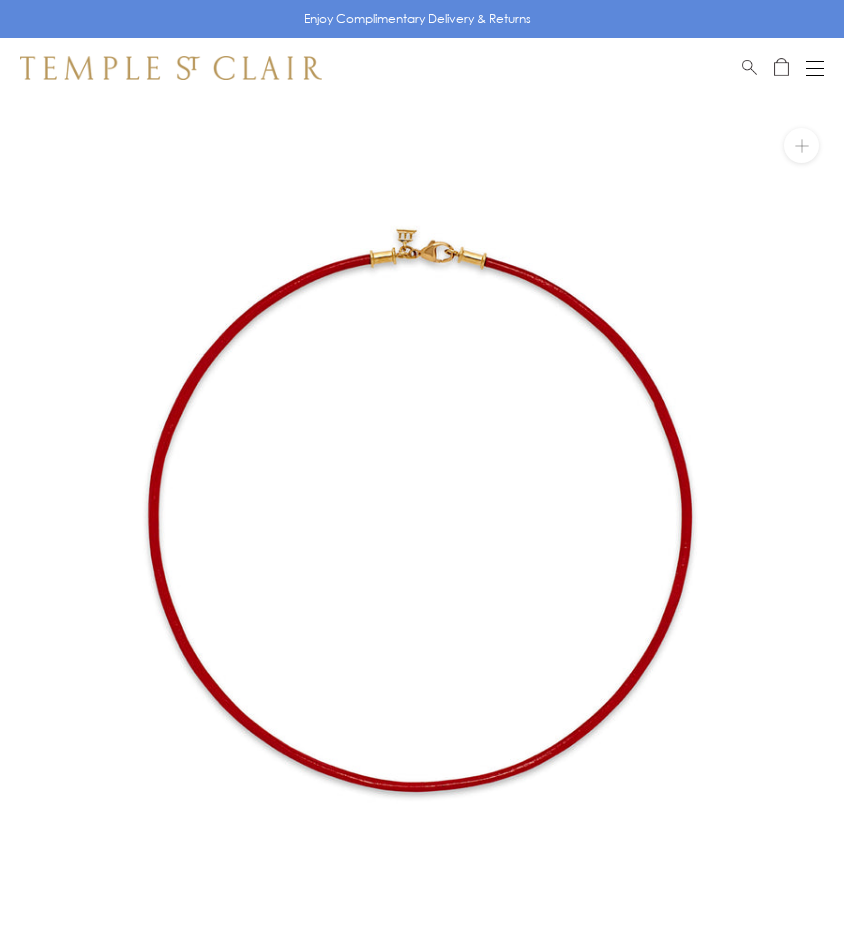 scroll, scrollTop: 61, scrollLeft: 0, axis: vertical 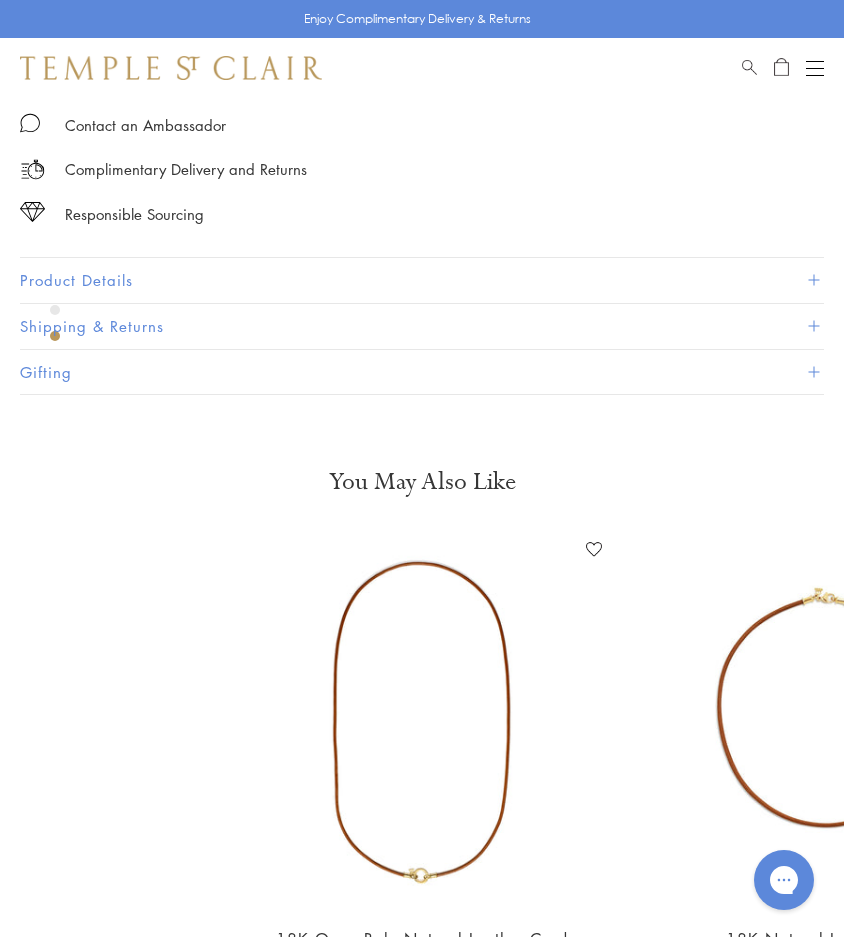 click on "32"" at bounding box center [82, -67] 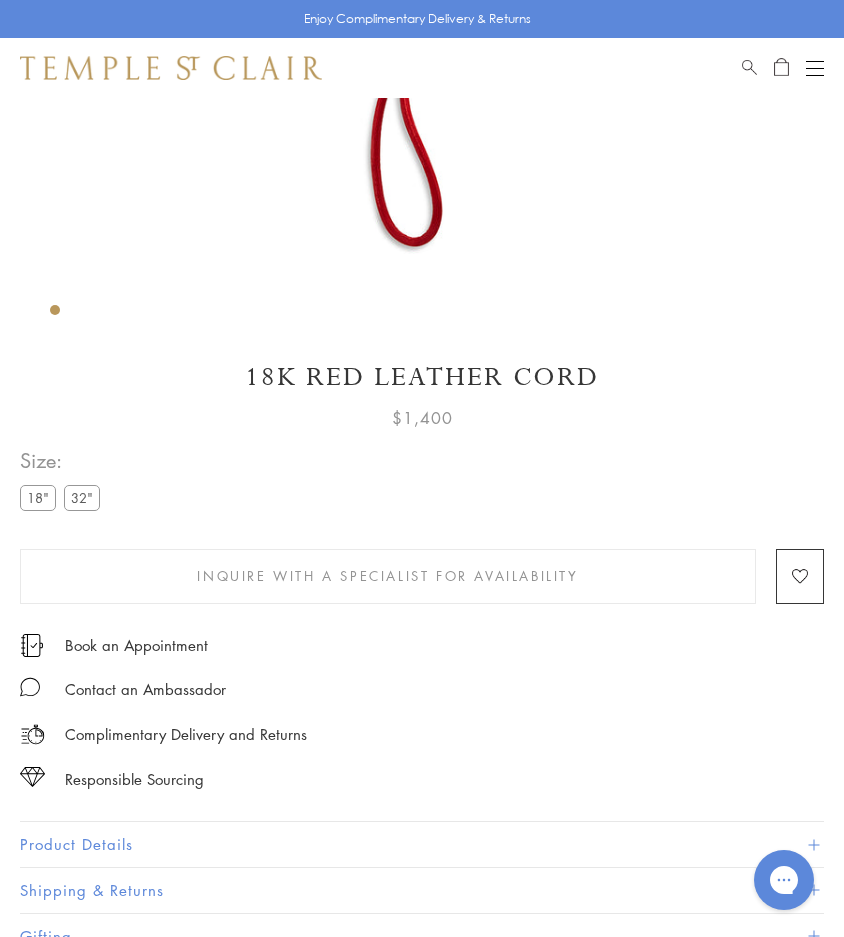 scroll, scrollTop: 0, scrollLeft: 0, axis: both 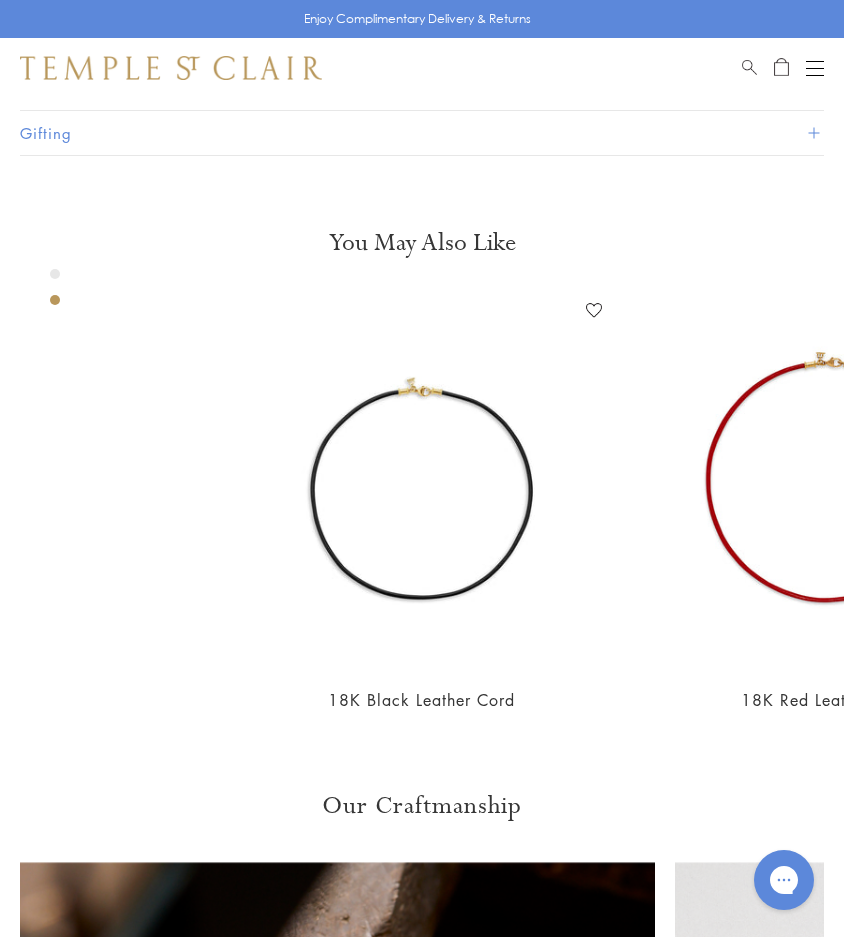 click on "32"" at bounding box center (82, -306) 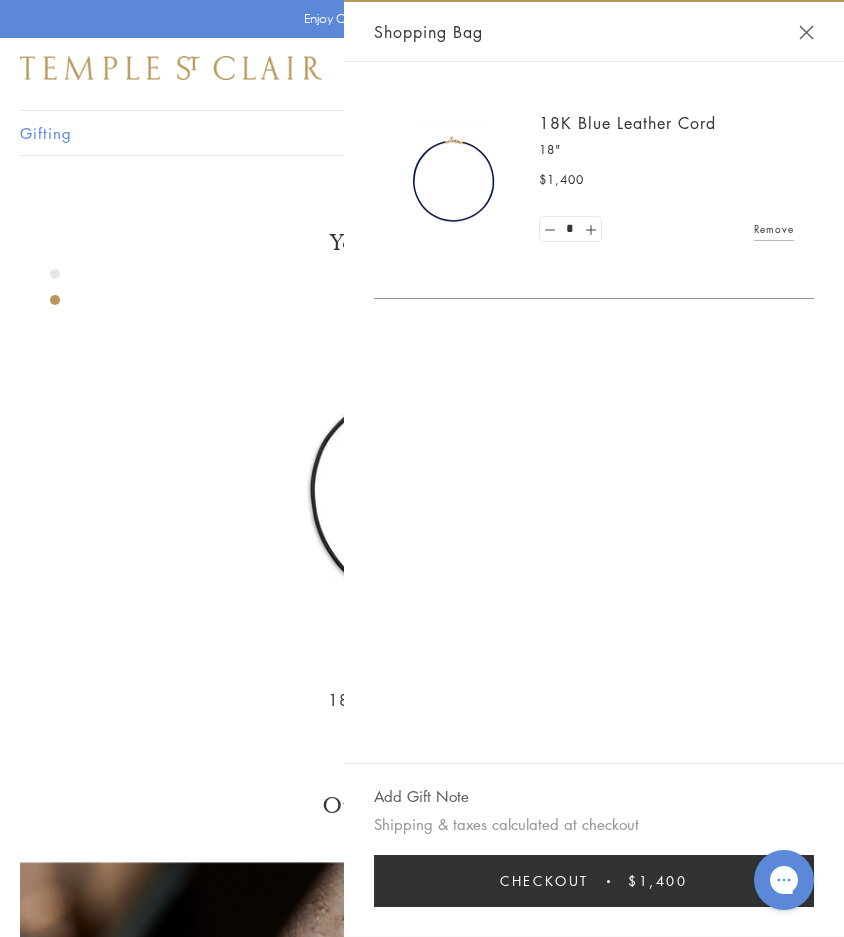 click at bounding box center (-422, -925) 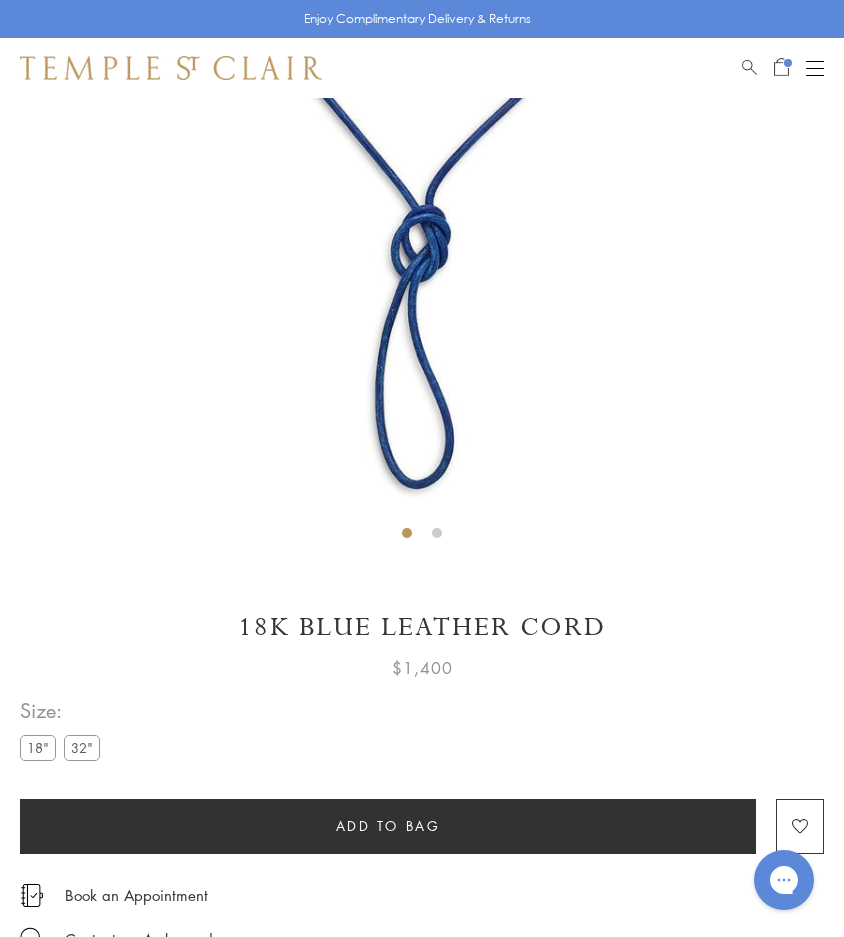 scroll, scrollTop: 0, scrollLeft: 0, axis: both 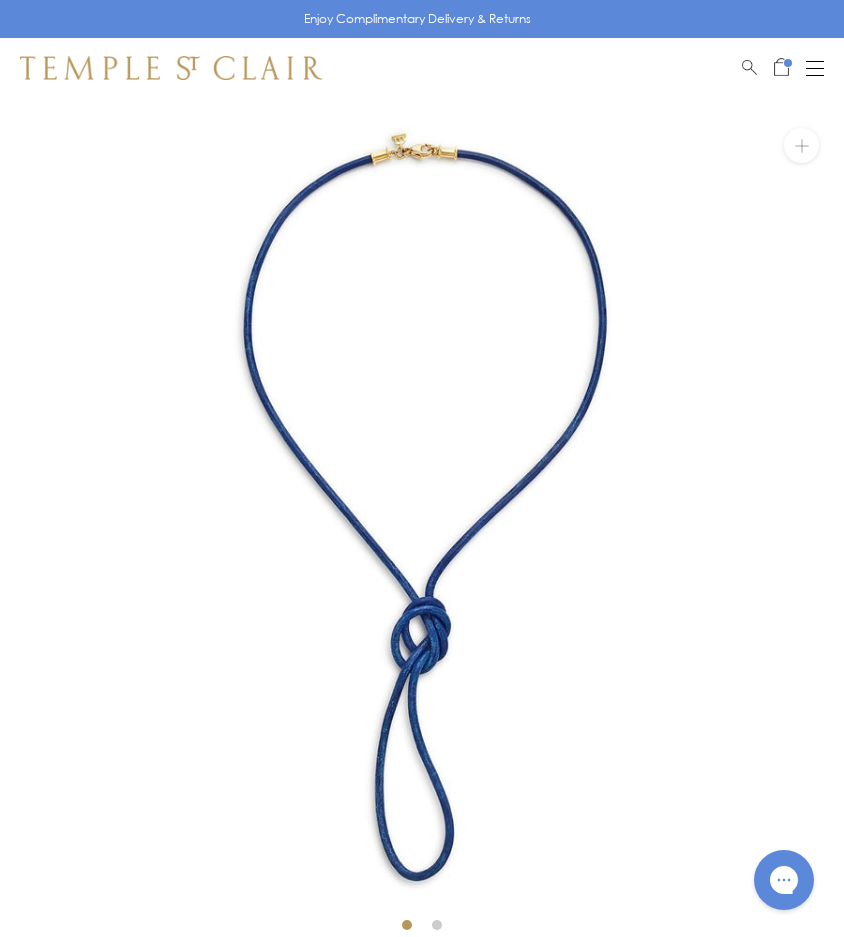 click on "Shop Shop
Categories Amulets   Pendants & Charms   Lockets   Chains & Leather Cords   Earrings   Rings   Bracelets & Bangles   Necklaces   Books & Notebooks   View All   Collections Rock Crystal Amulet   Angels   Color Theory   Celestial   Tree of Life   Royal Blue Moonstone   Zodiac   Featured Travel Jewels   New Arrivals   S25 Fiori Collection   Our Exclusive Jewels   Jewels to Personalize   Limited Edition Jewels   Sassini Rings   Temple Classics   Temple St. Clair x Big Life Foundation    Curated for you
Temple Convertible Charm Bracelet Shop Now" at bounding box center (422, 68) 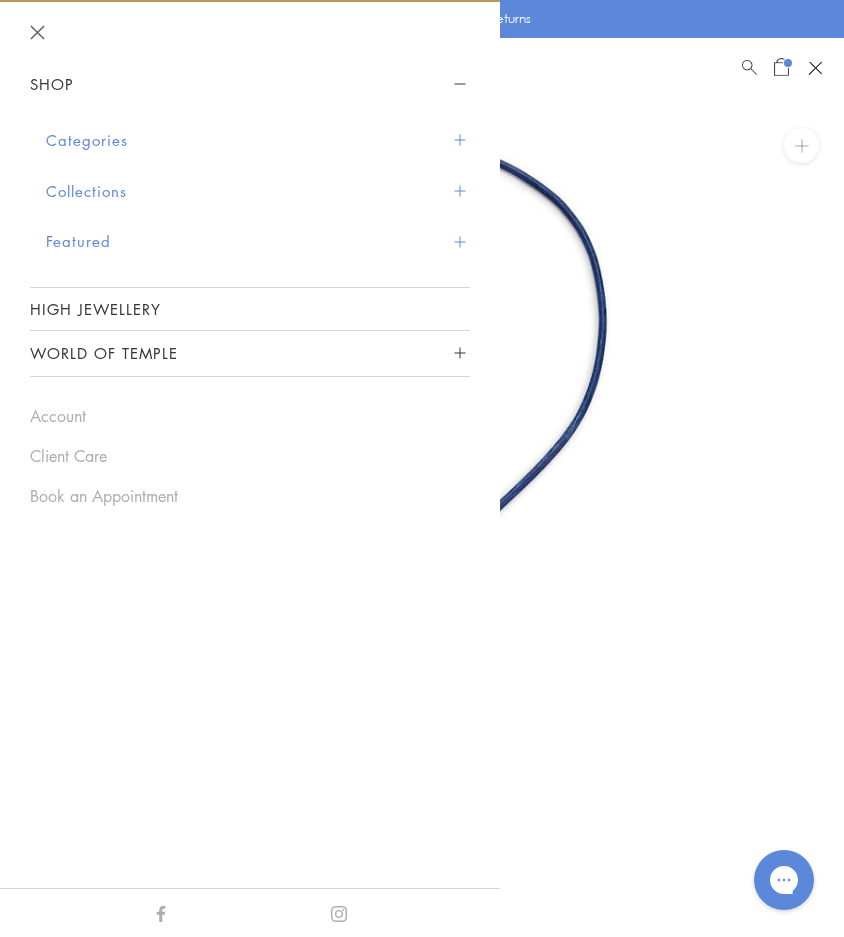 click at bounding box center (459, 140) 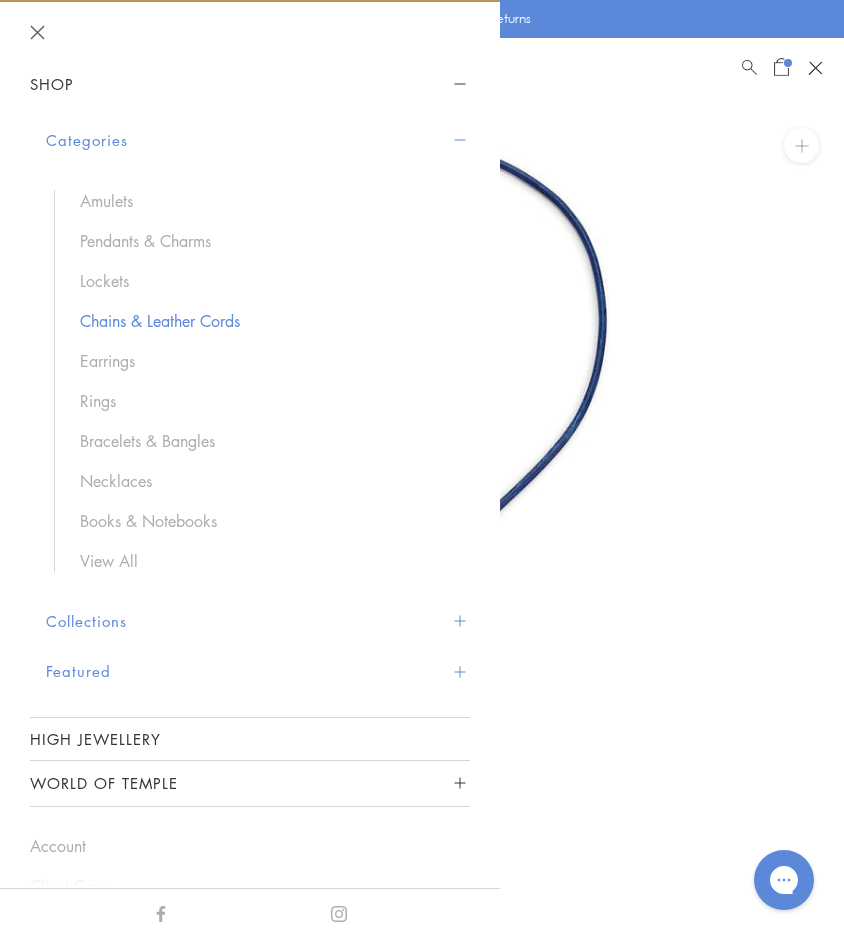 click on "Chains & Leather Cords" at bounding box center [265, 321] 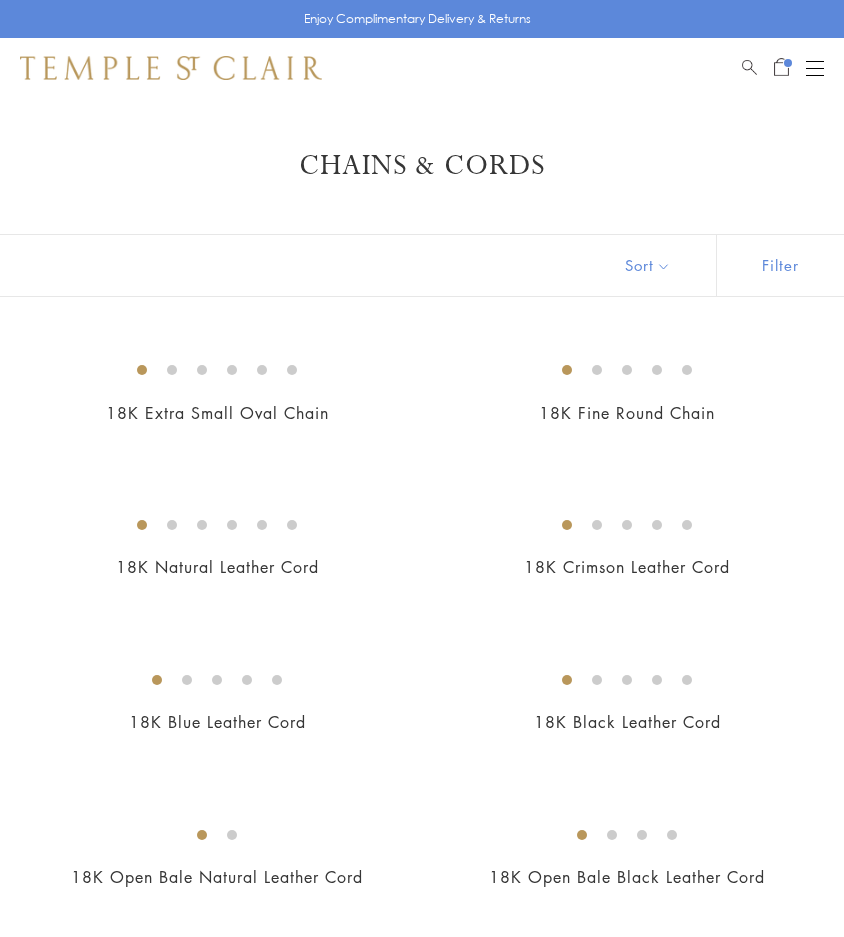 scroll, scrollTop: 0, scrollLeft: 0, axis: both 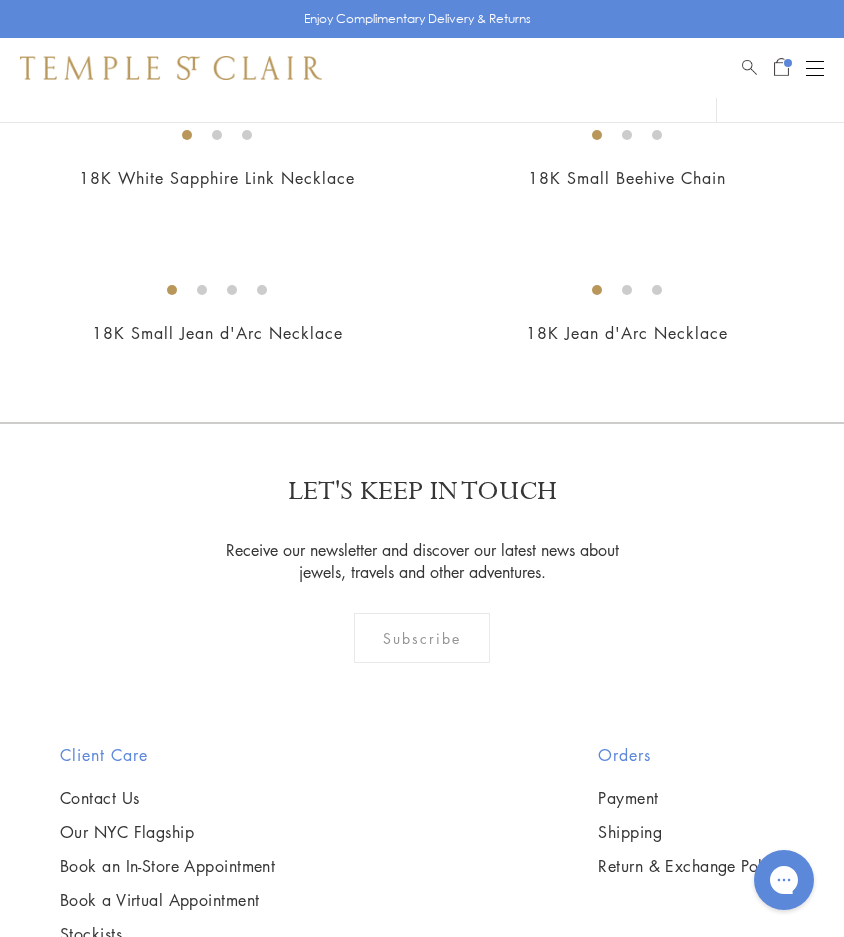 click at bounding box center (0, 0) 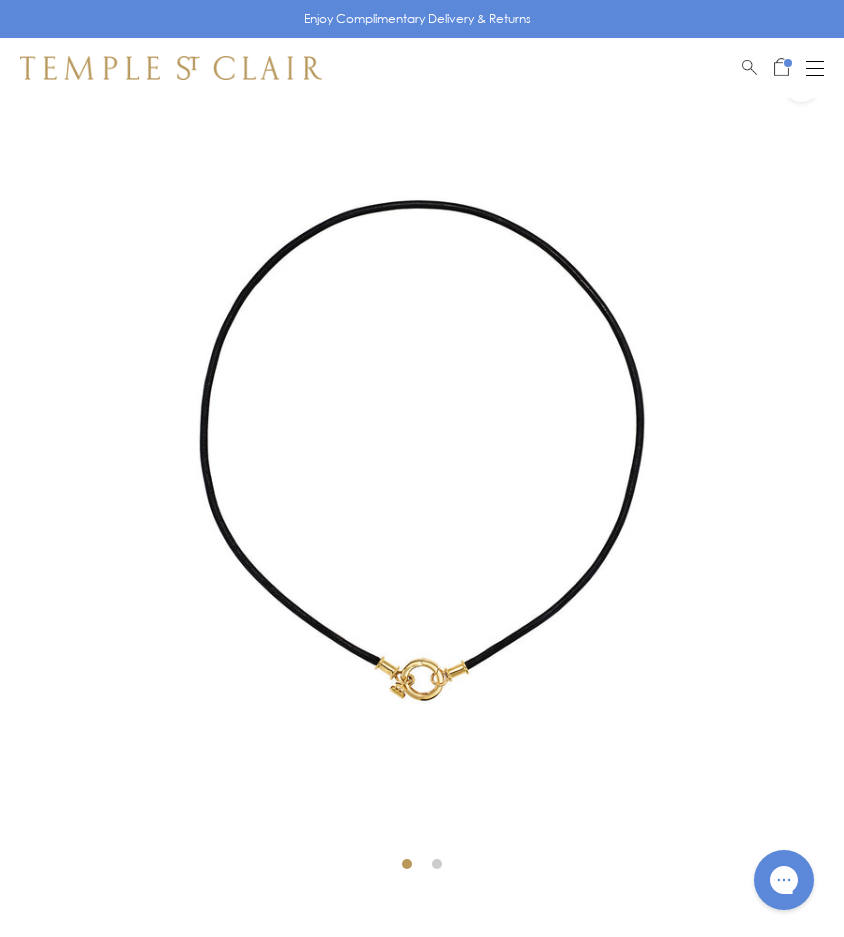 scroll, scrollTop: 98, scrollLeft: 0, axis: vertical 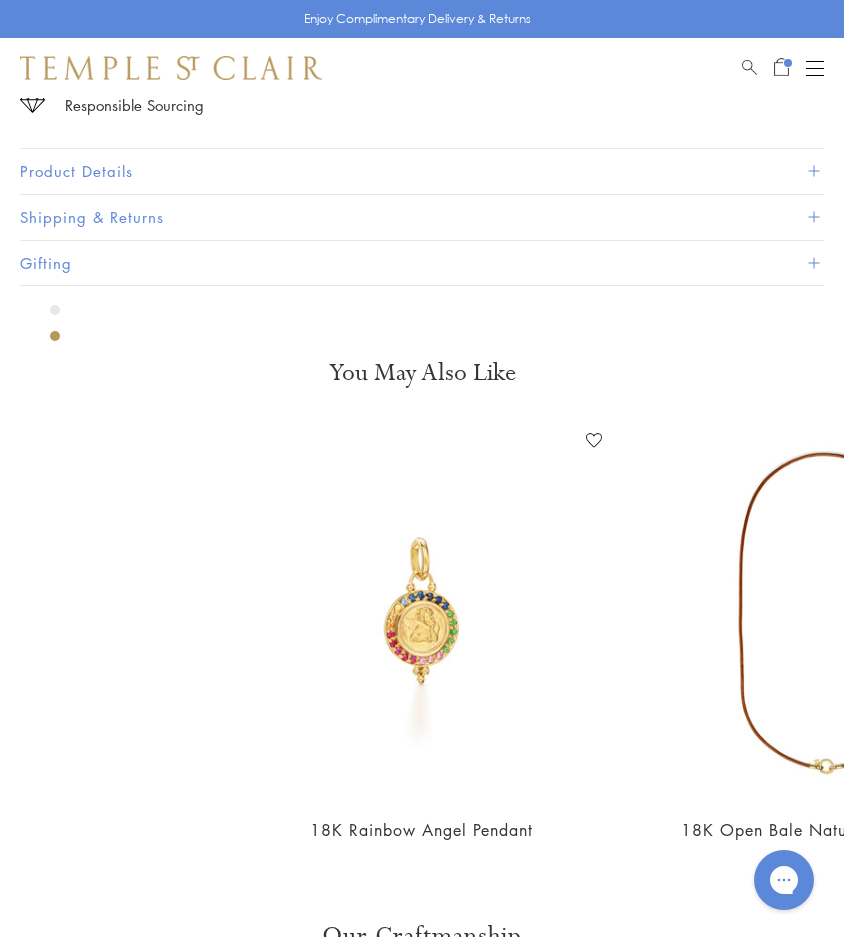 click on "32"" at bounding box center (82, -176) 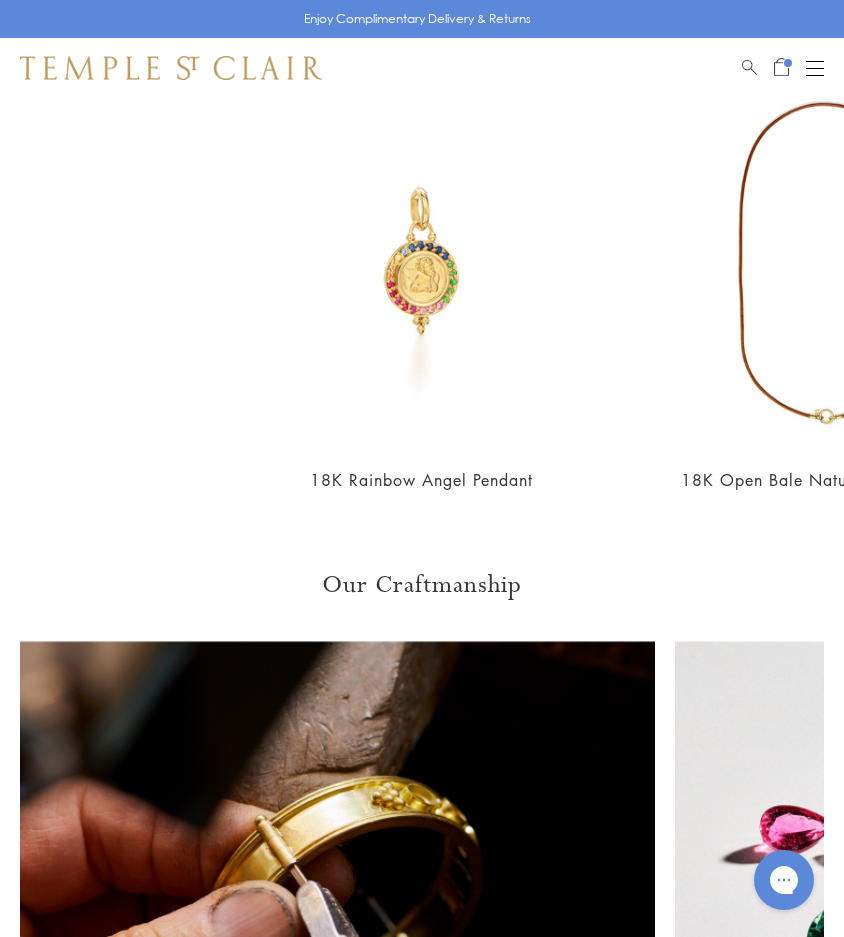 scroll, scrollTop: 1676, scrollLeft: 0, axis: vertical 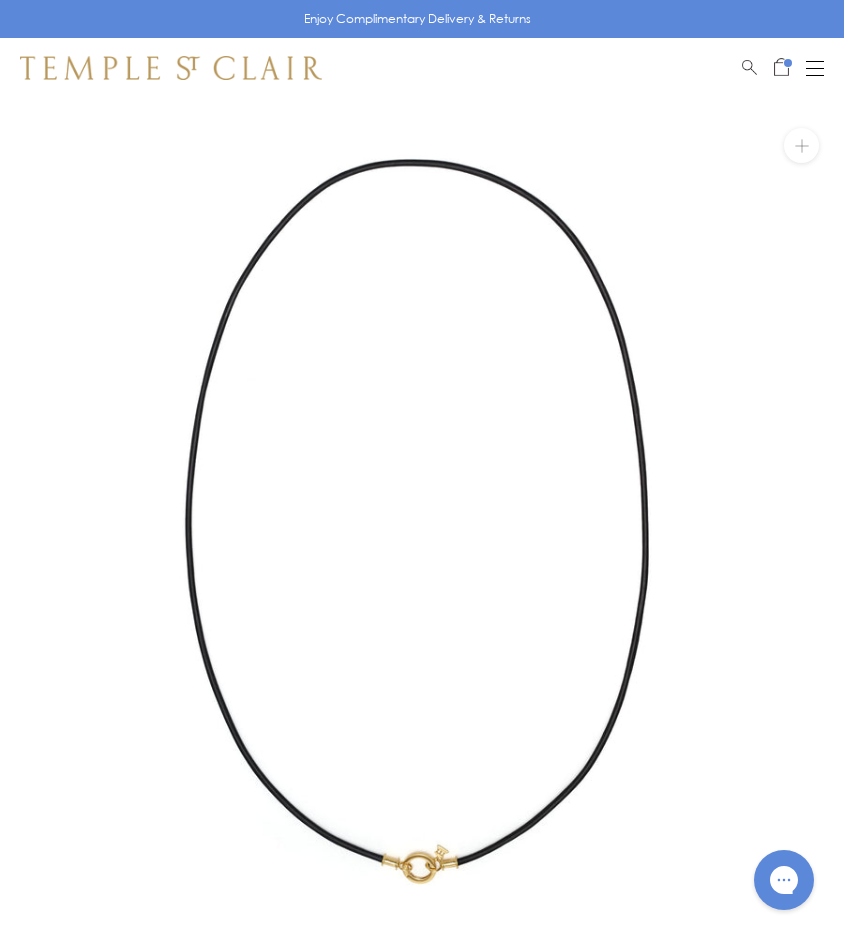 click at bounding box center [781, 65] 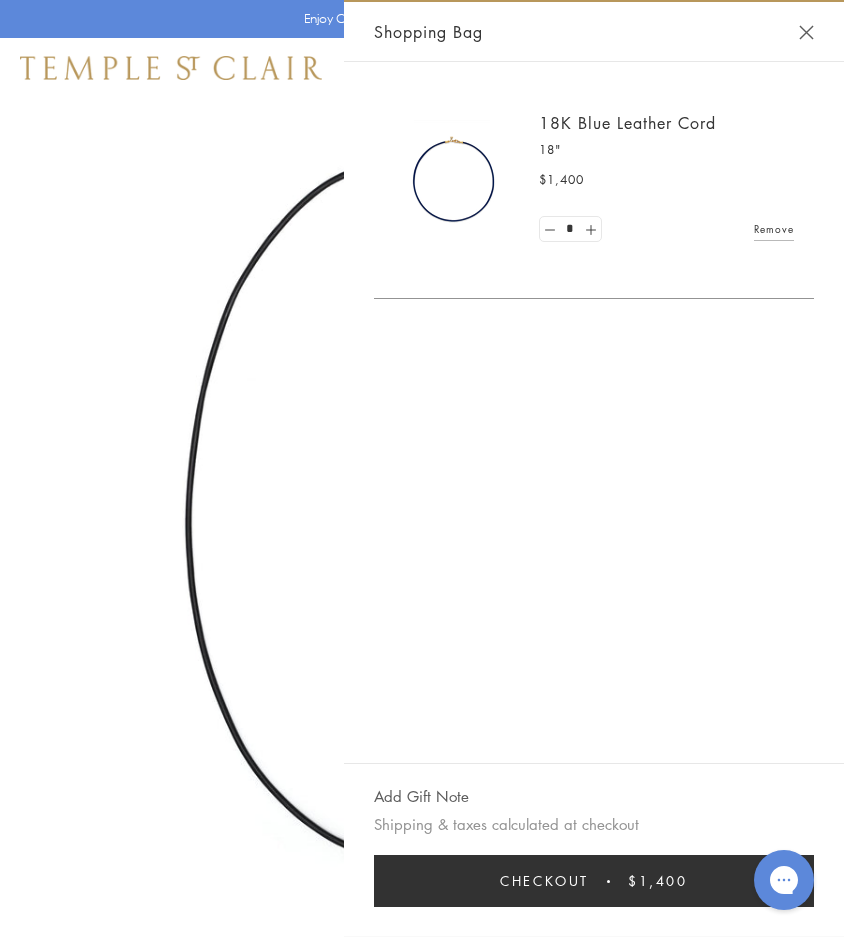 click at bounding box center [422, 520] 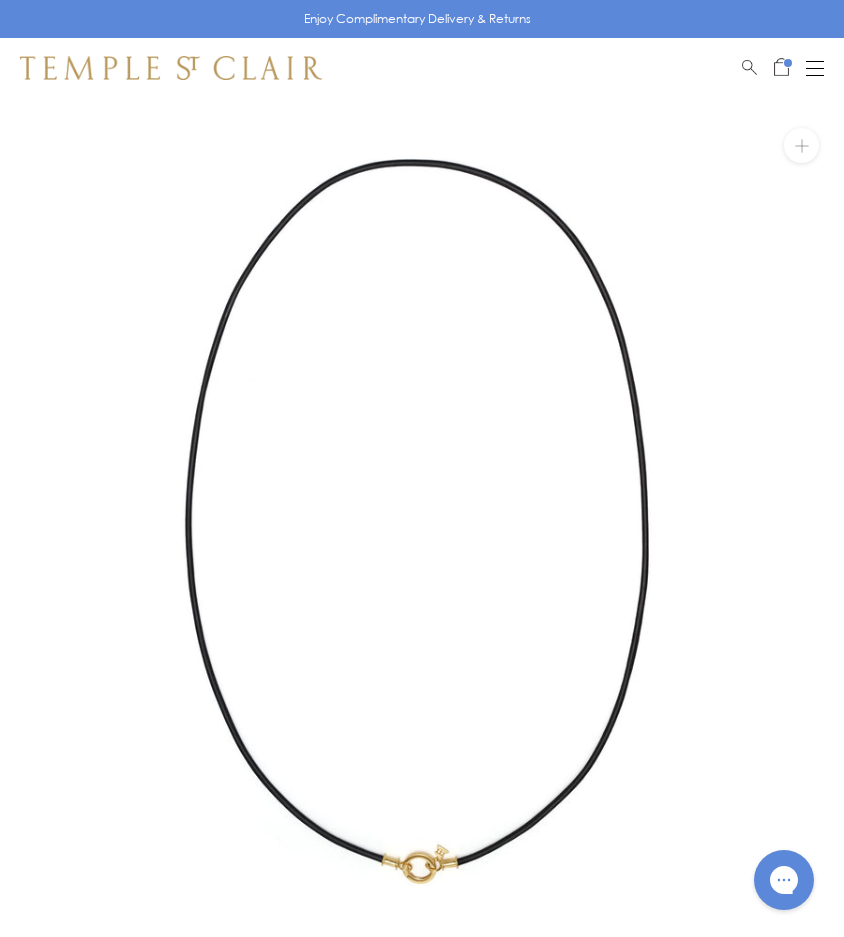 click at bounding box center [815, 68] 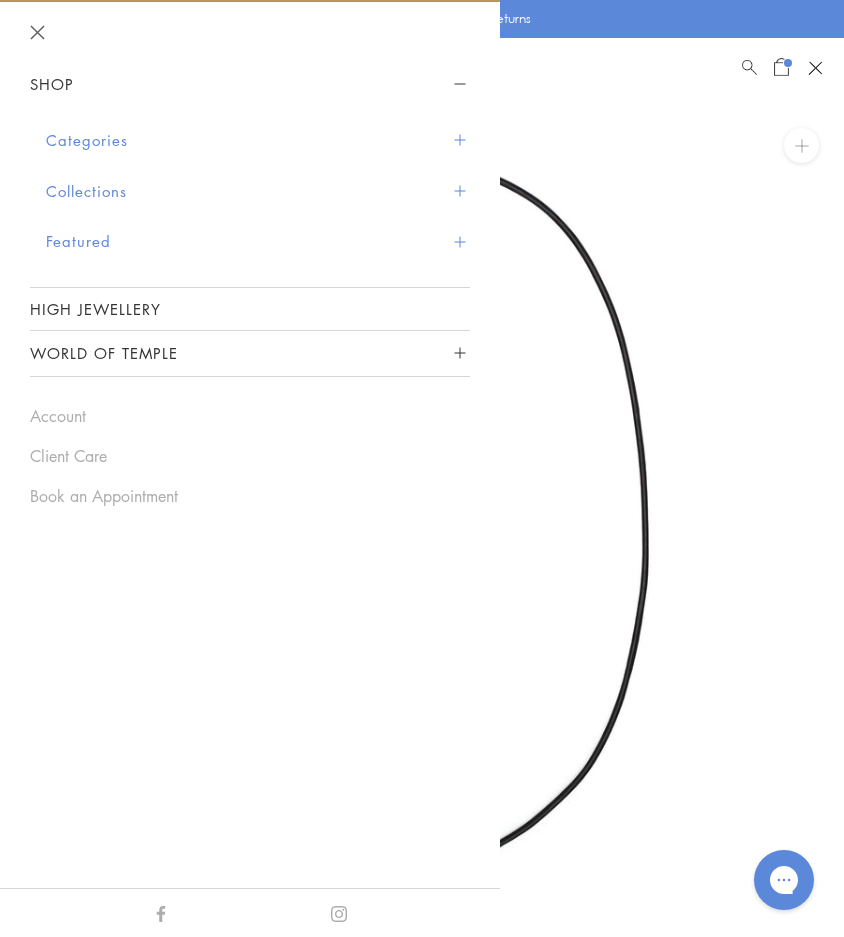 click on "Featured" at bounding box center [258, 241] 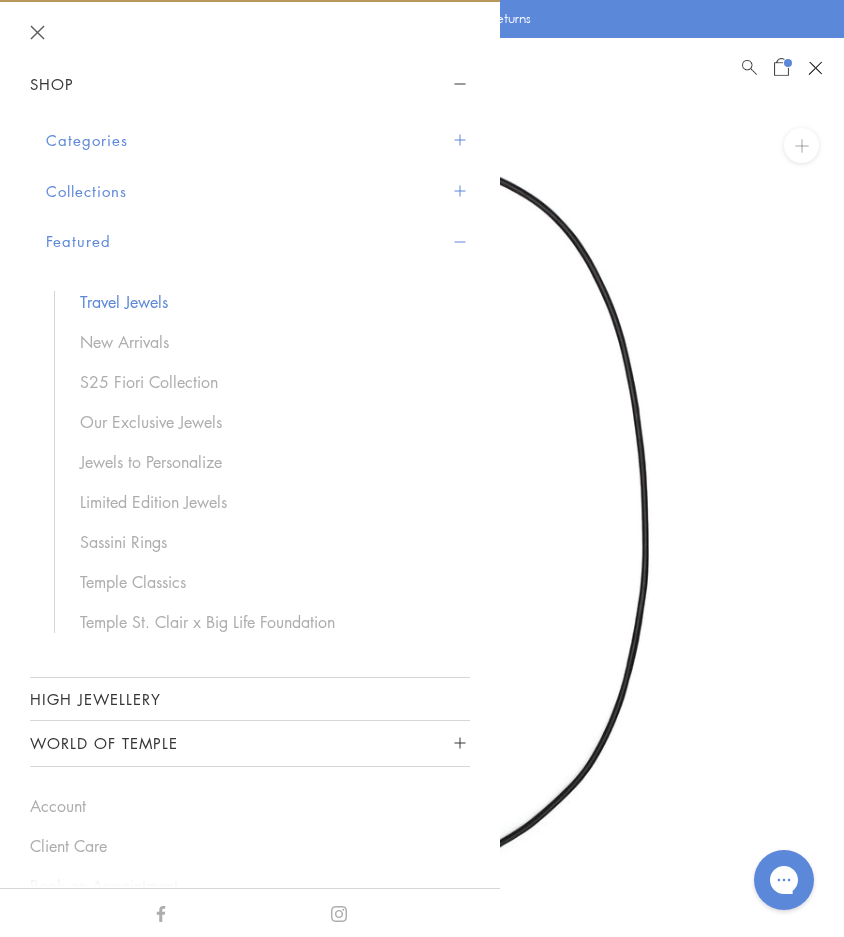 click on "Travel Jewels" at bounding box center (265, 302) 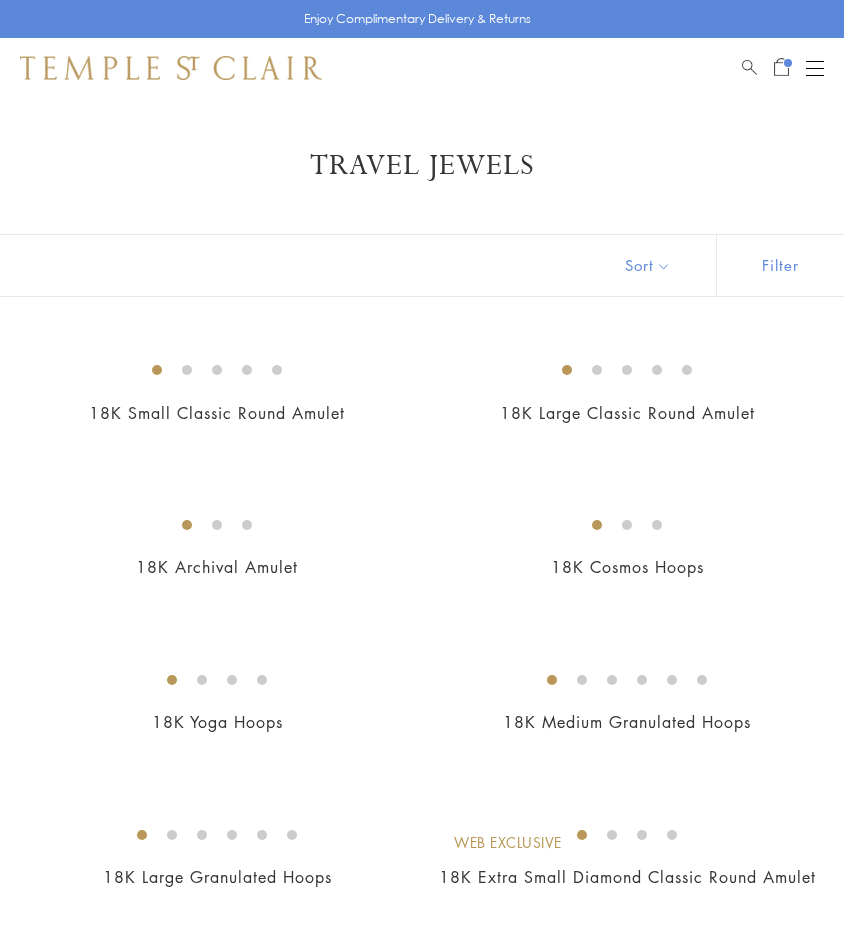scroll, scrollTop: 0, scrollLeft: 0, axis: both 